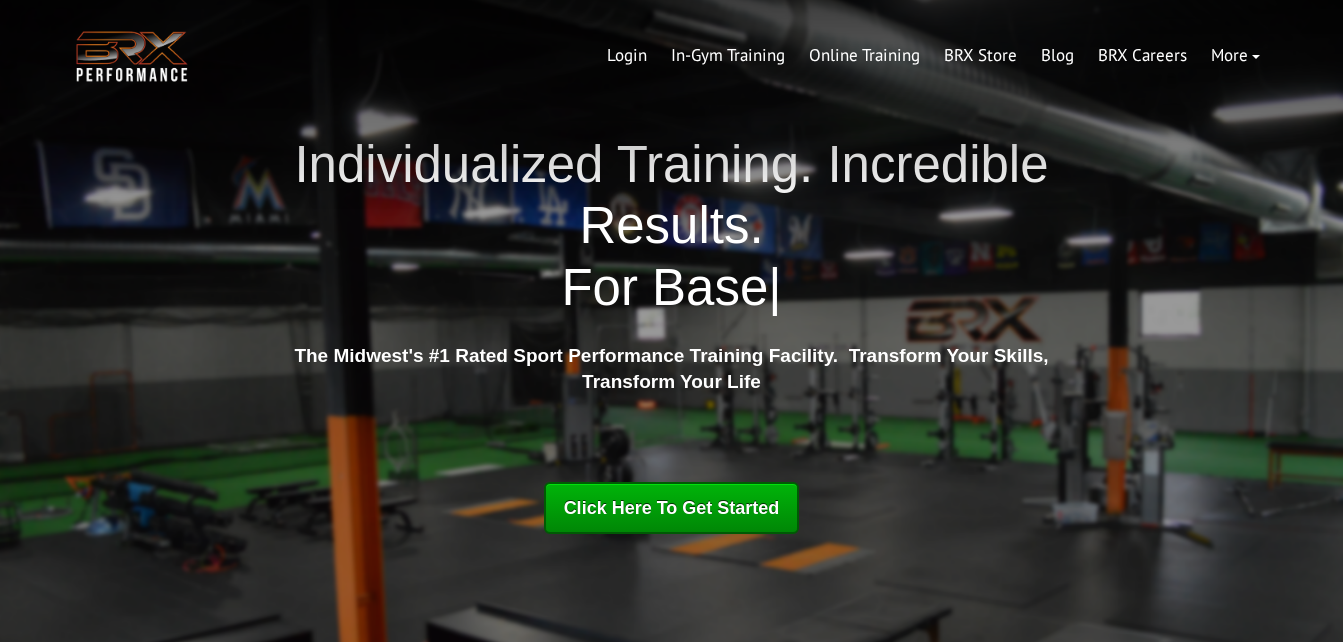 scroll, scrollTop: 0, scrollLeft: 0, axis: both 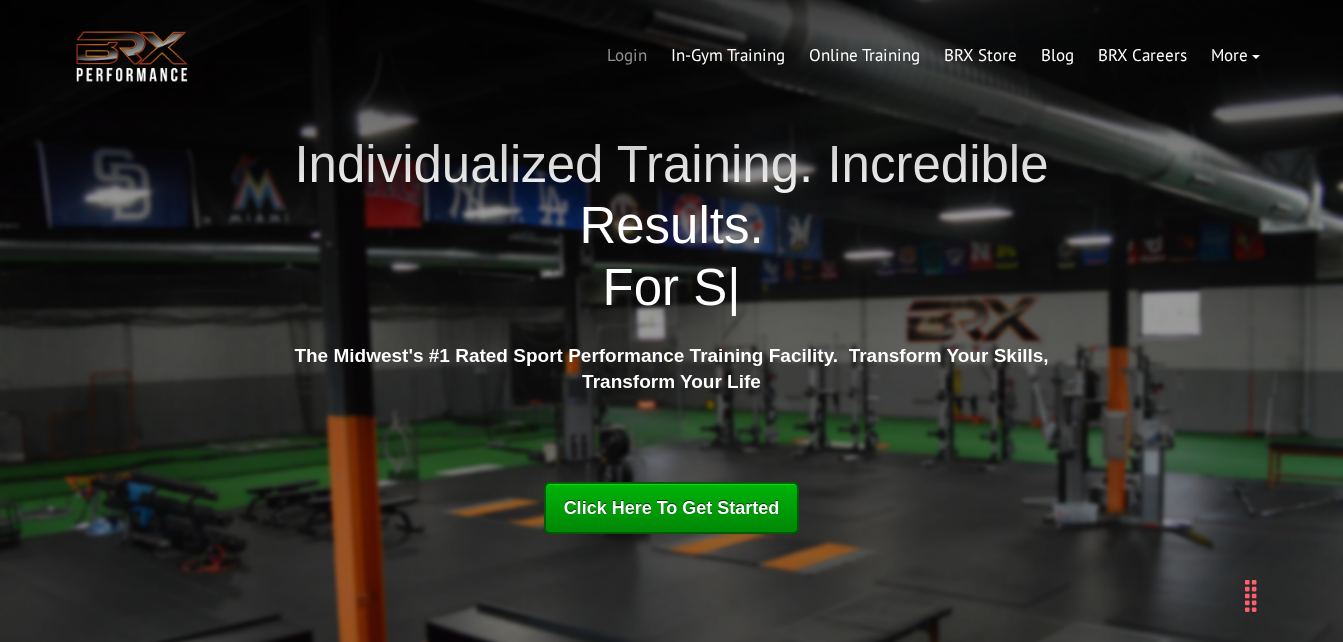 click on "Login" at bounding box center [627, 56] 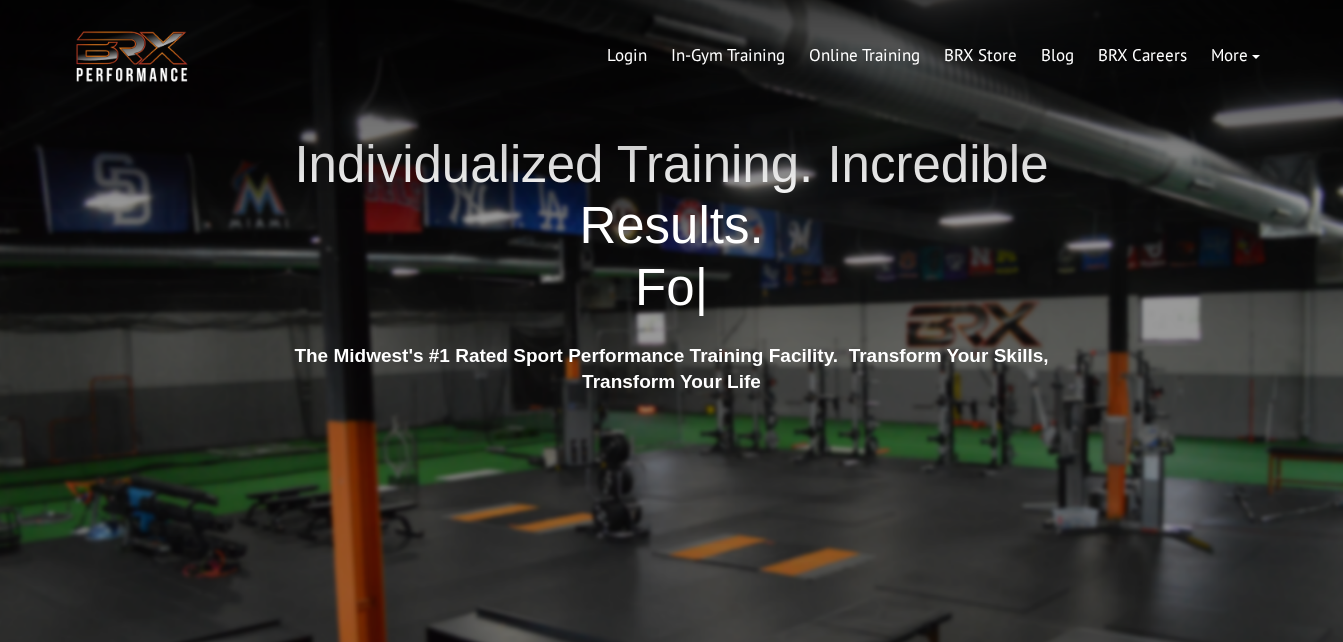 scroll, scrollTop: 0, scrollLeft: 0, axis: both 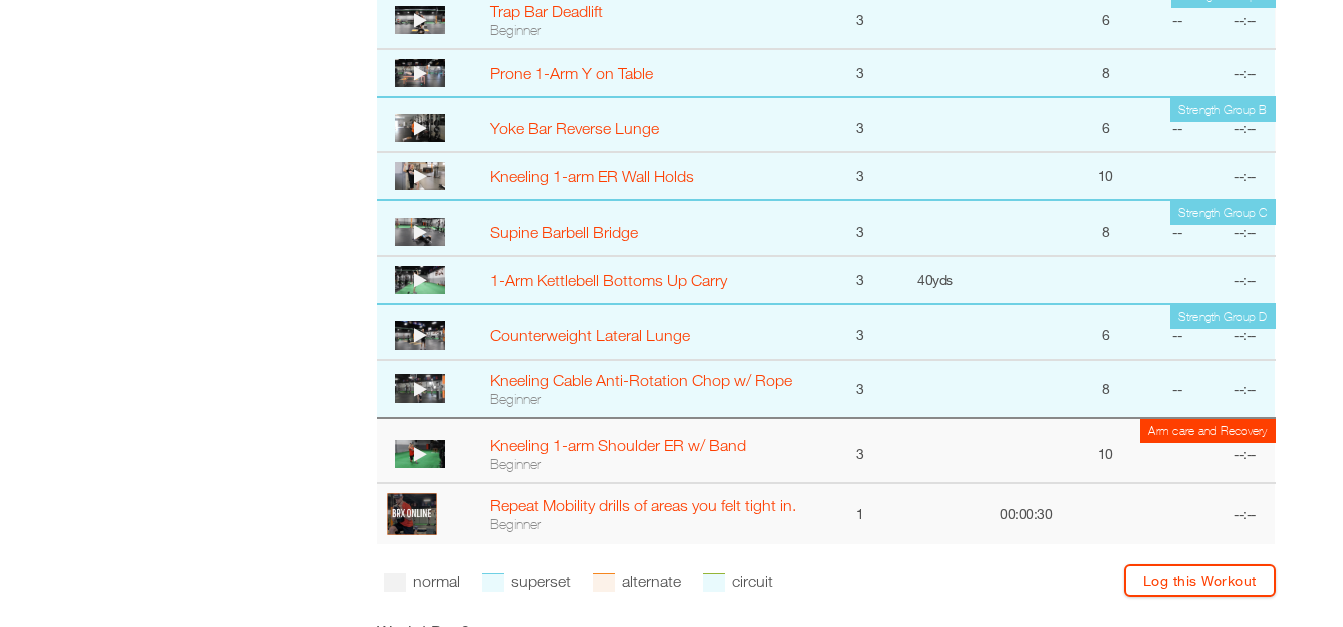 click at bounding box center (420, 232) 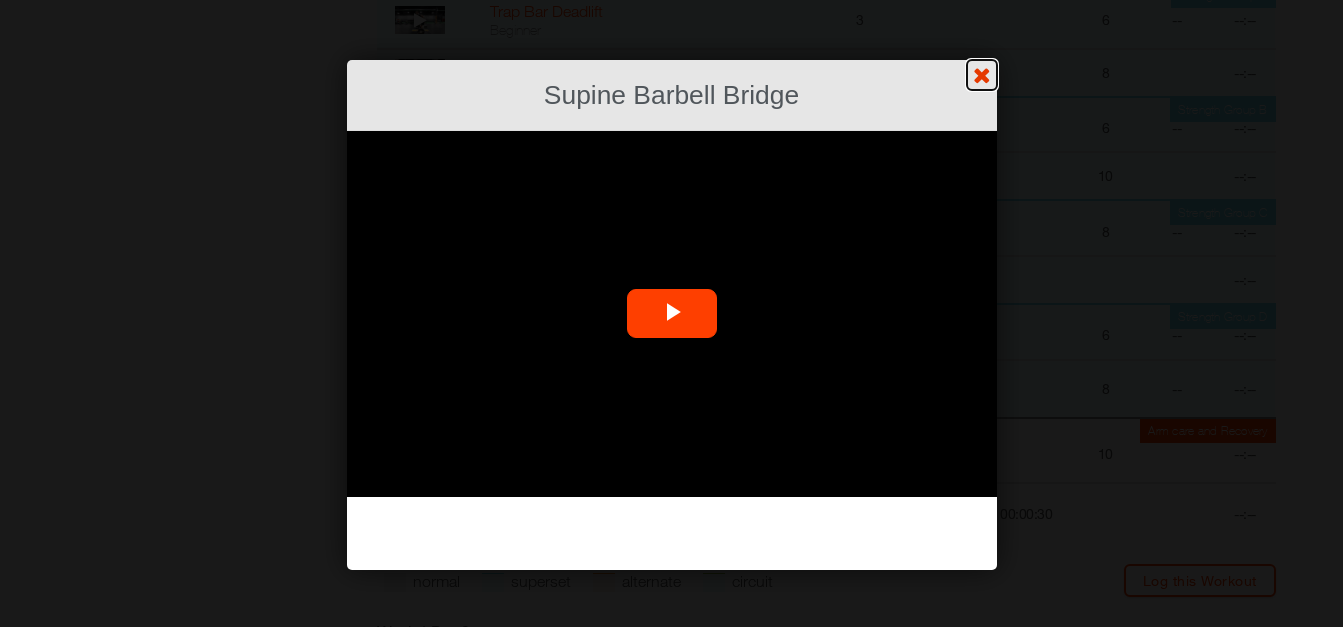 click on "?" at bounding box center (671, -1) 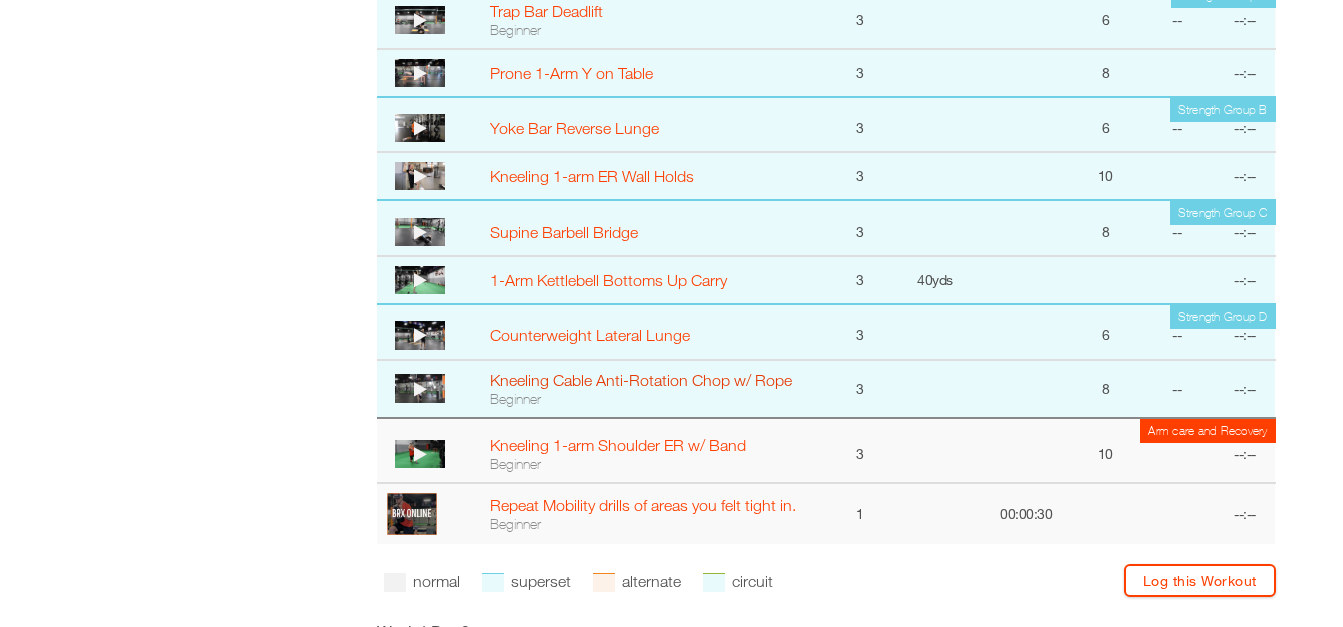 click on "Kneeling Cable Anti-Rotation Chop w/ Rope" at bounding box center [641, 380] 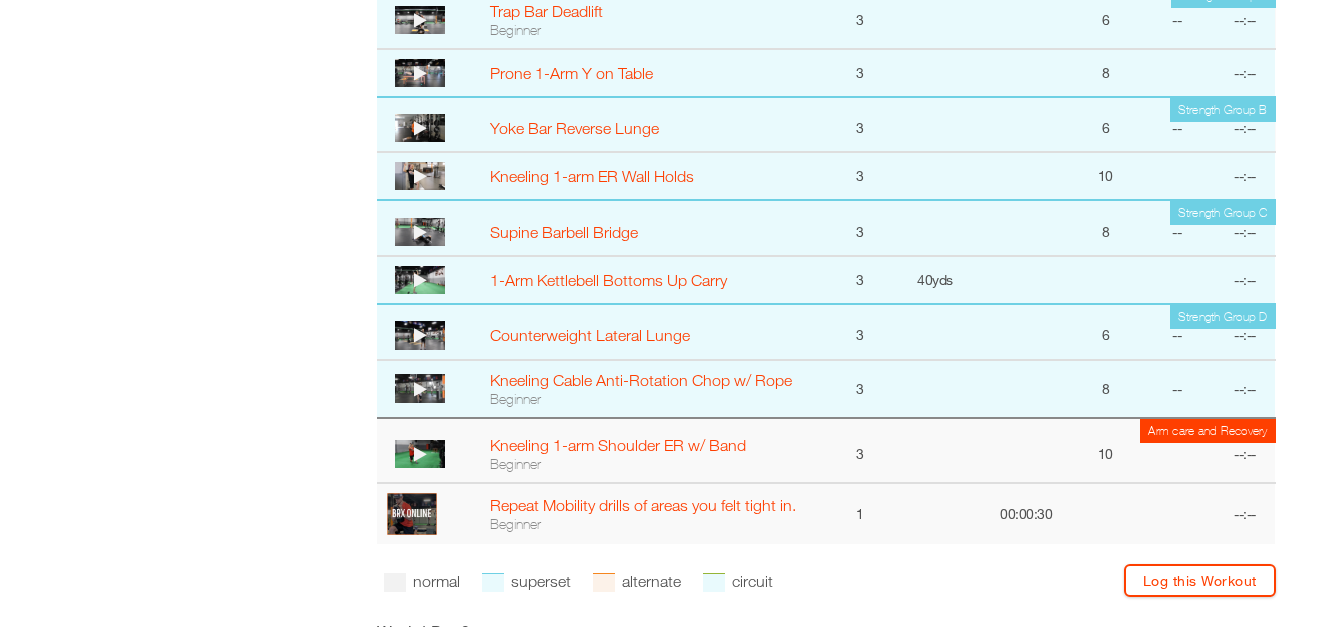 click at bounding box center [420, 389] 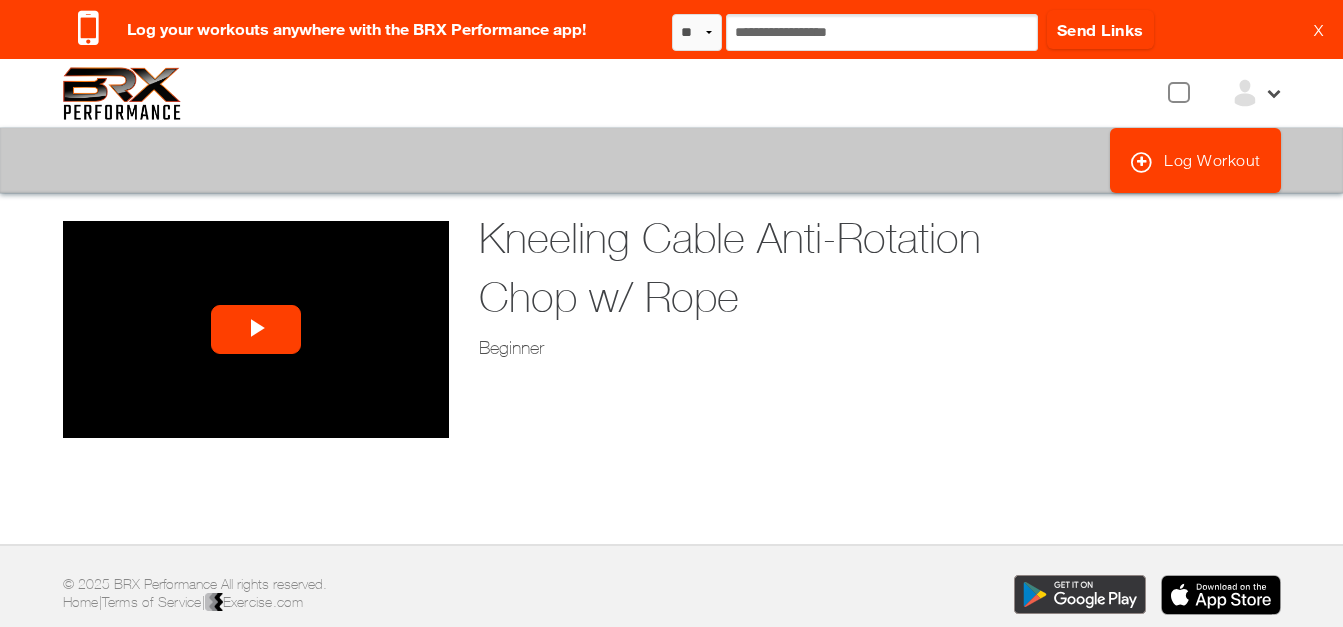 scroll, scrollTop: 0, scrollLeft: 0, axis: both 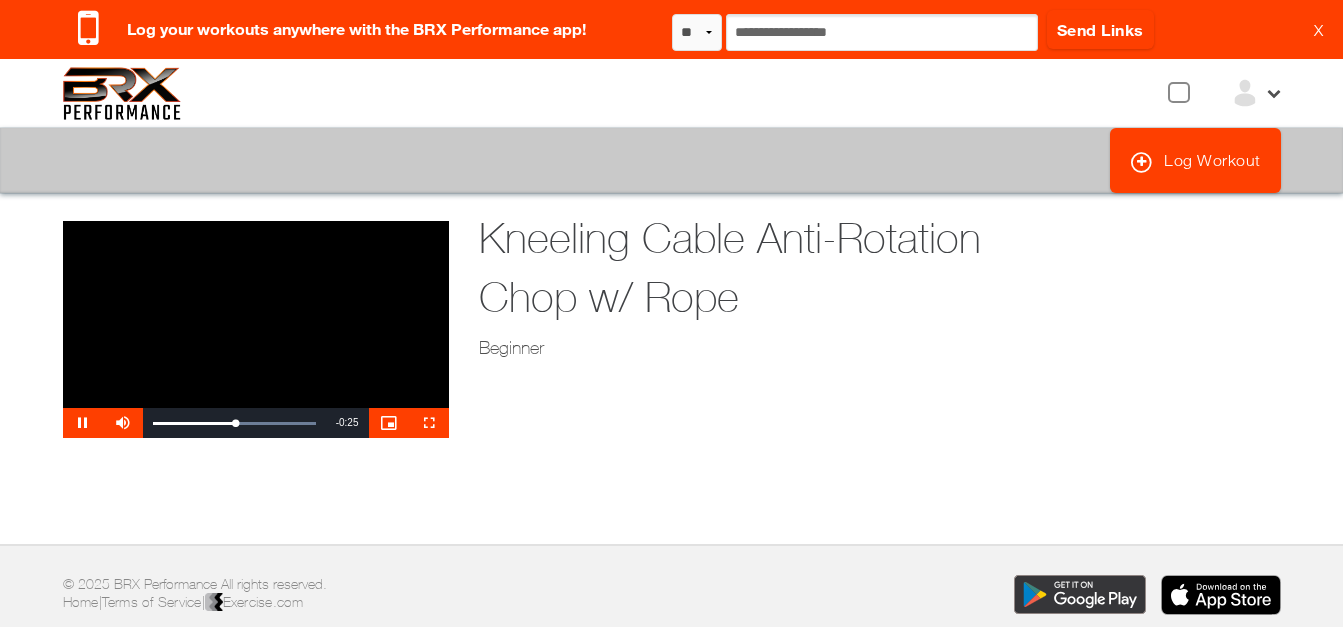 click on "**********" at bounding box center (672, 367) 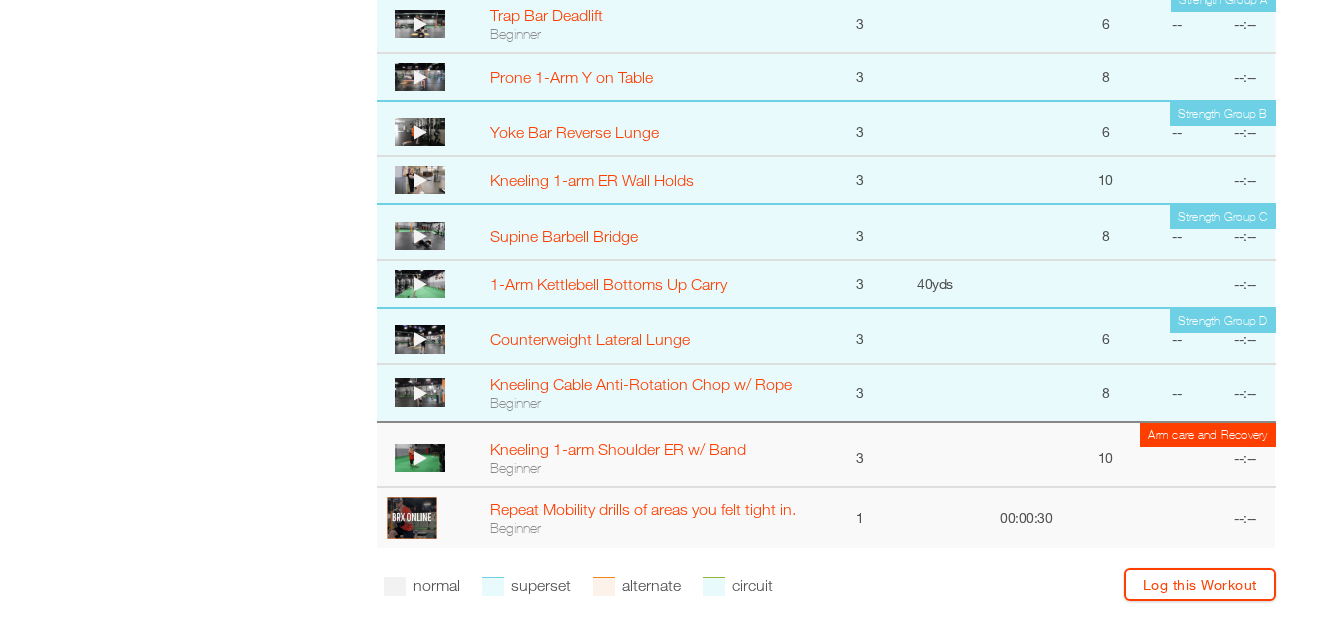 scroll, scrollTop: 1669, scrollLeft: 0, axis: vertical 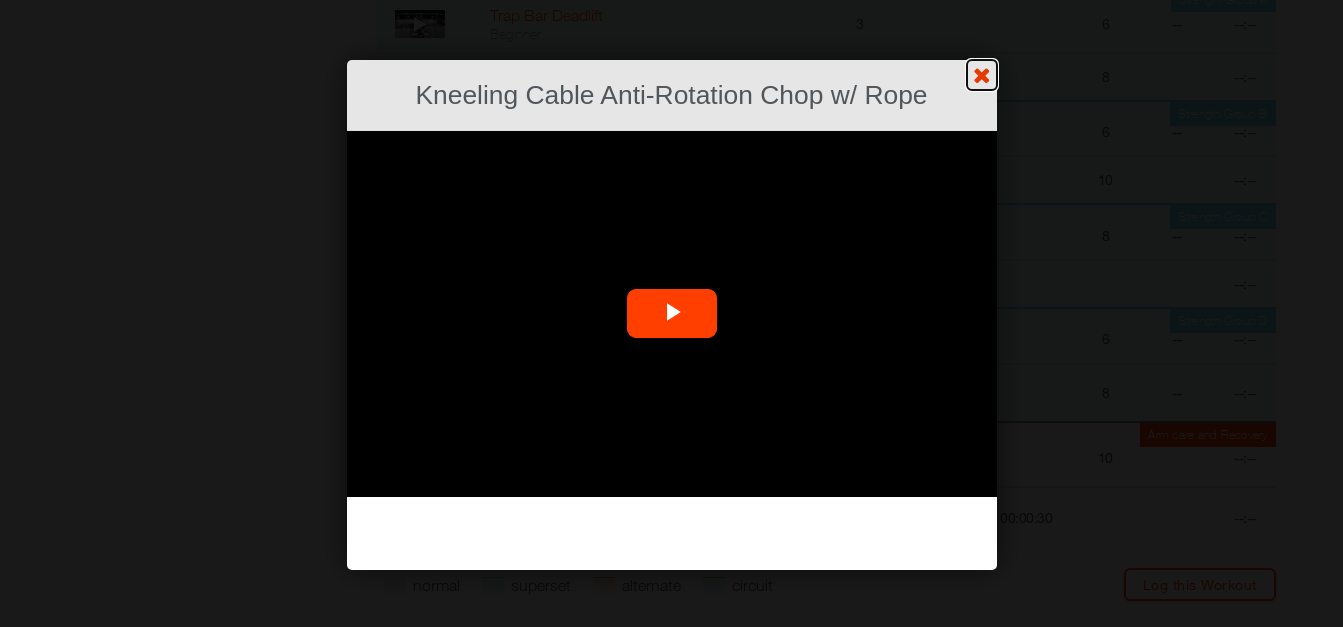 click on "?" at bounding box center (671, -1) 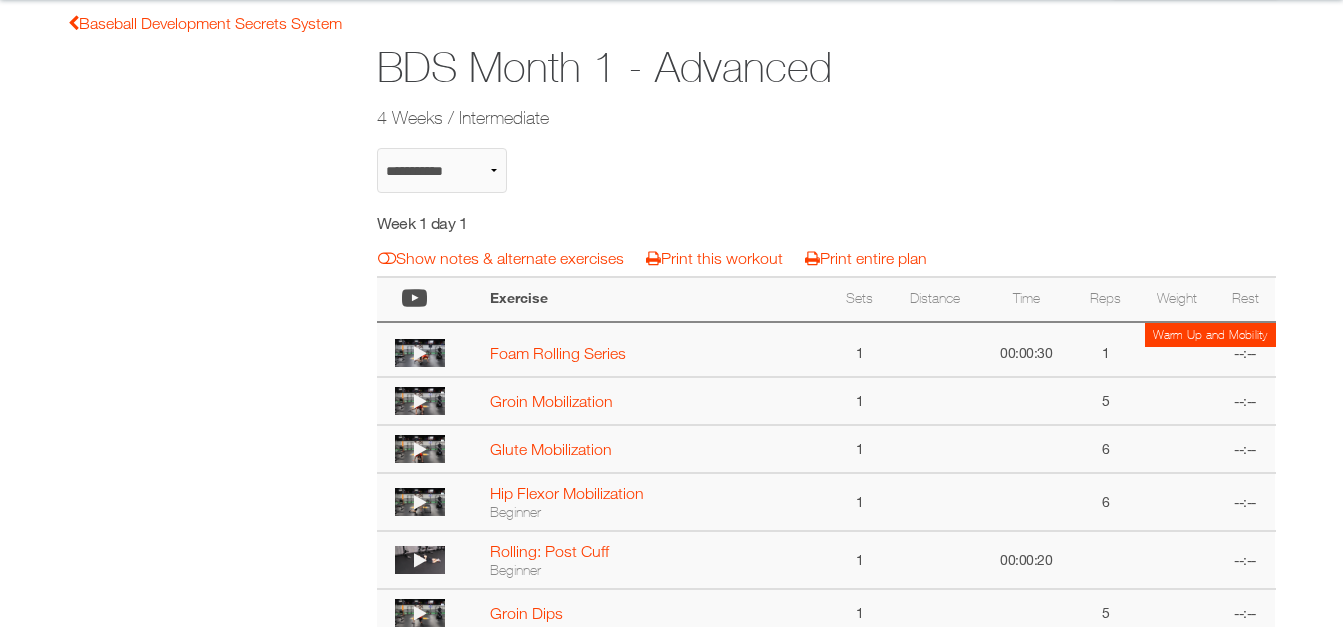 scroll, scrollTop: 155, scrollLeft: 0, axis: vertical 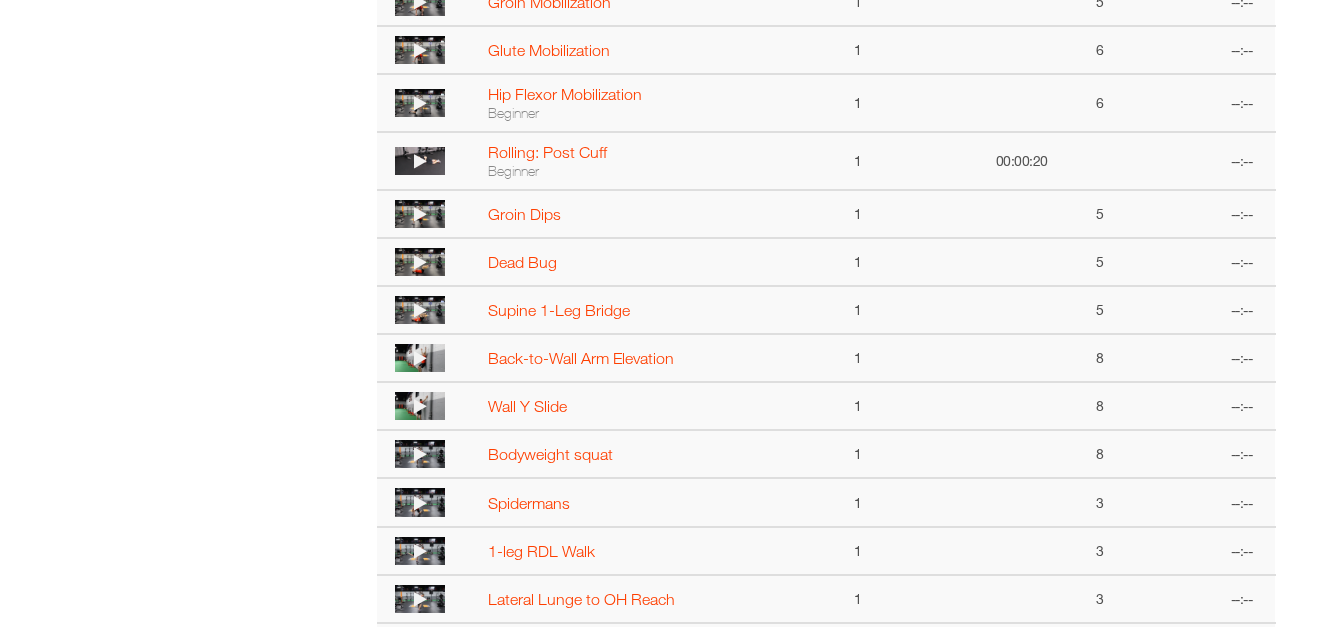 click at bounding box center [420, 310] 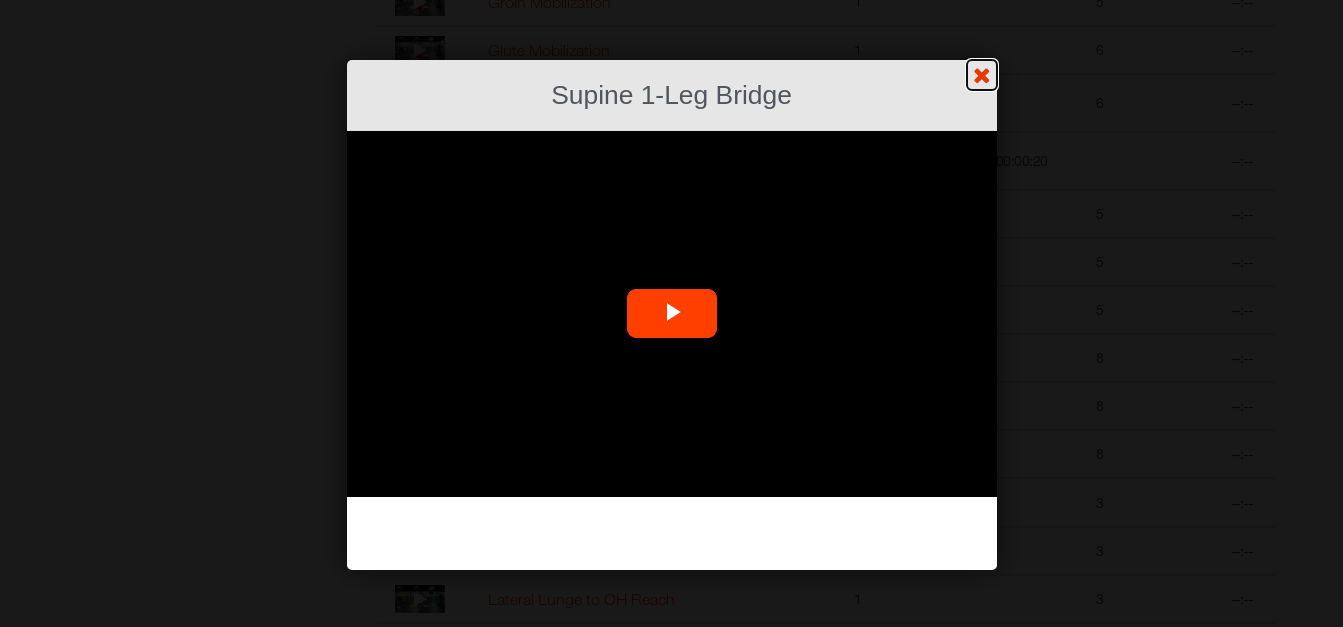 click on "?" at bounding box center [671, -1] 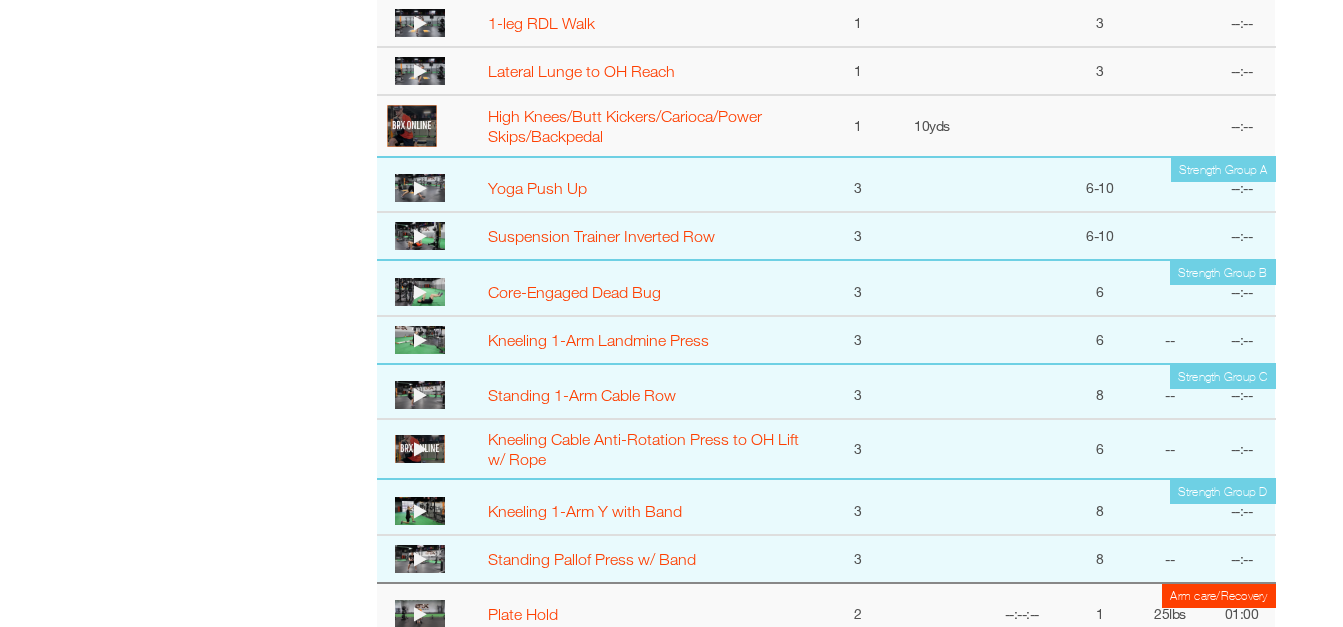 scroll, scrollTop: 3021, scrollLeft: 0, axis: vertical 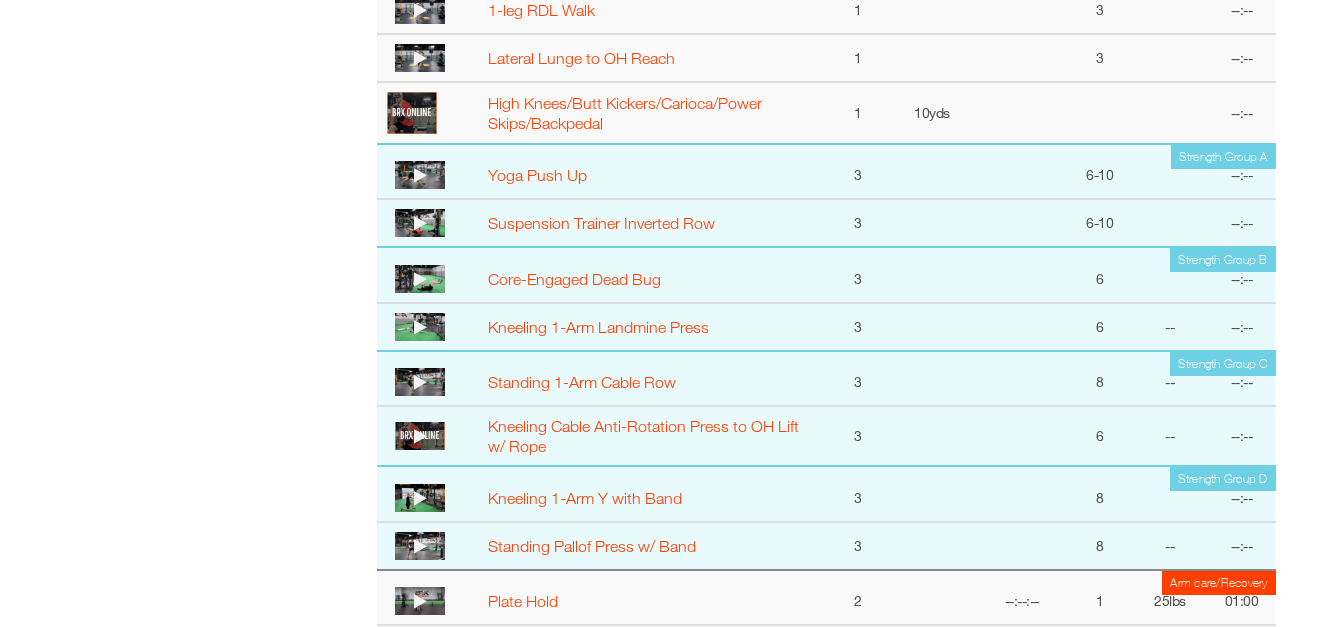 click at bounding box center (420, 223) 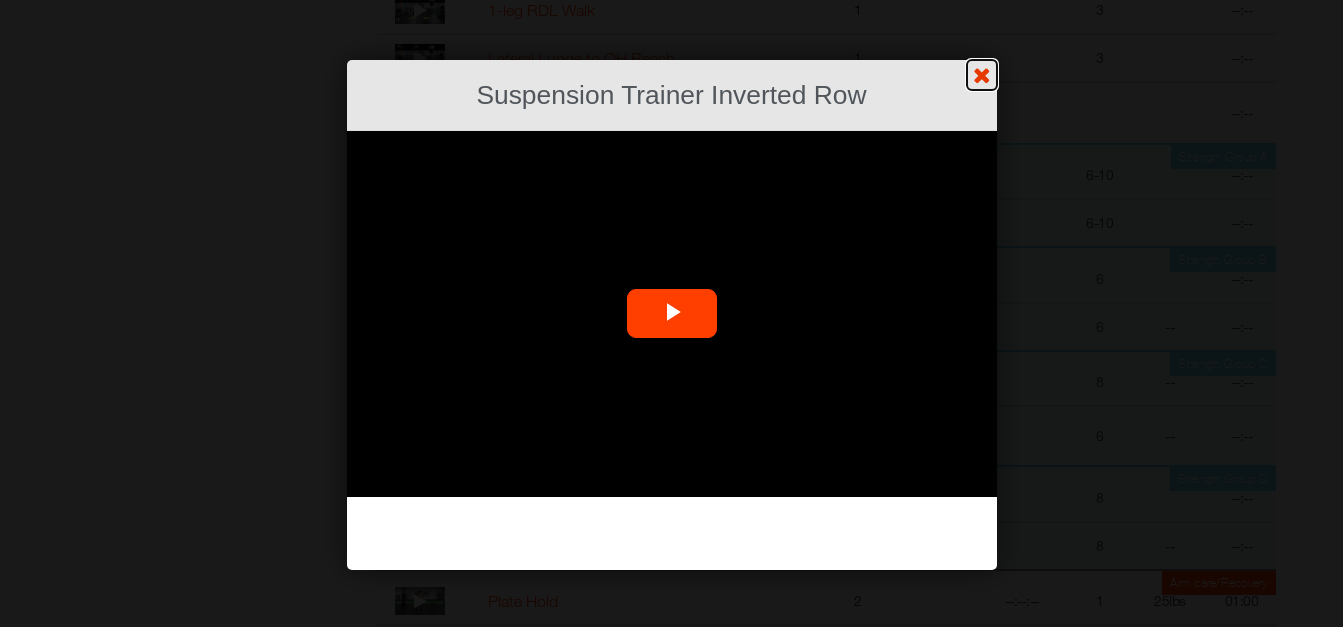 click on "?" at bounding box center (671, -1) 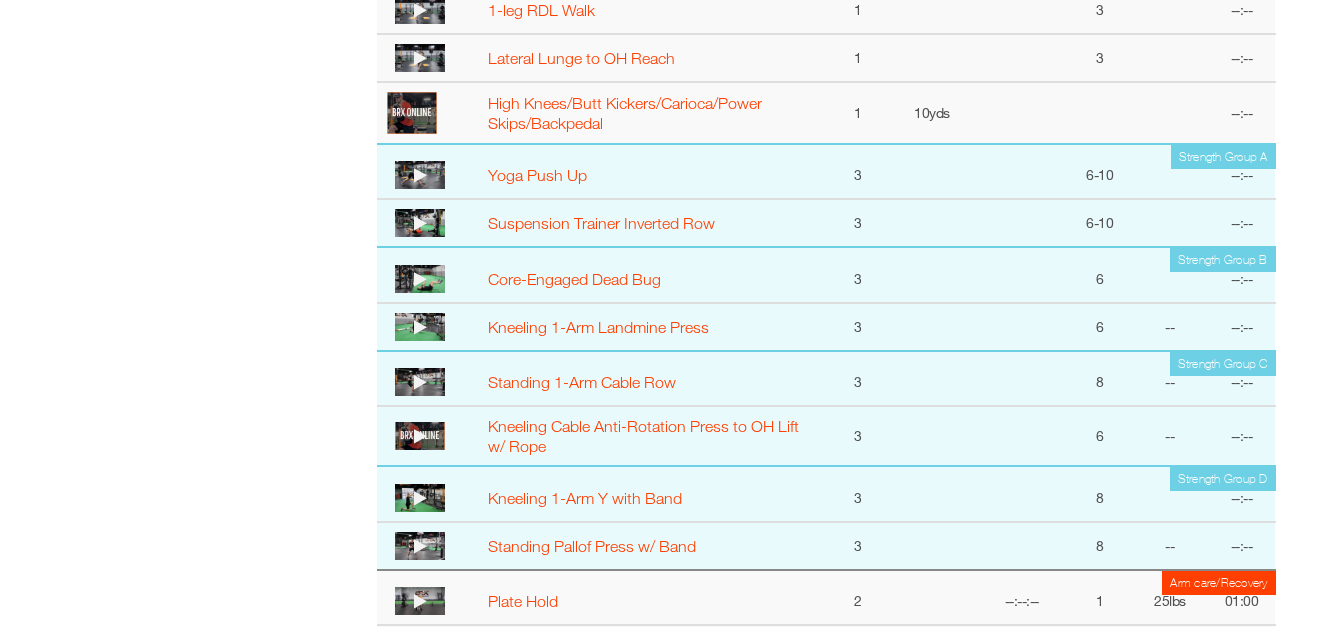 click at bounding box center [420, 223] 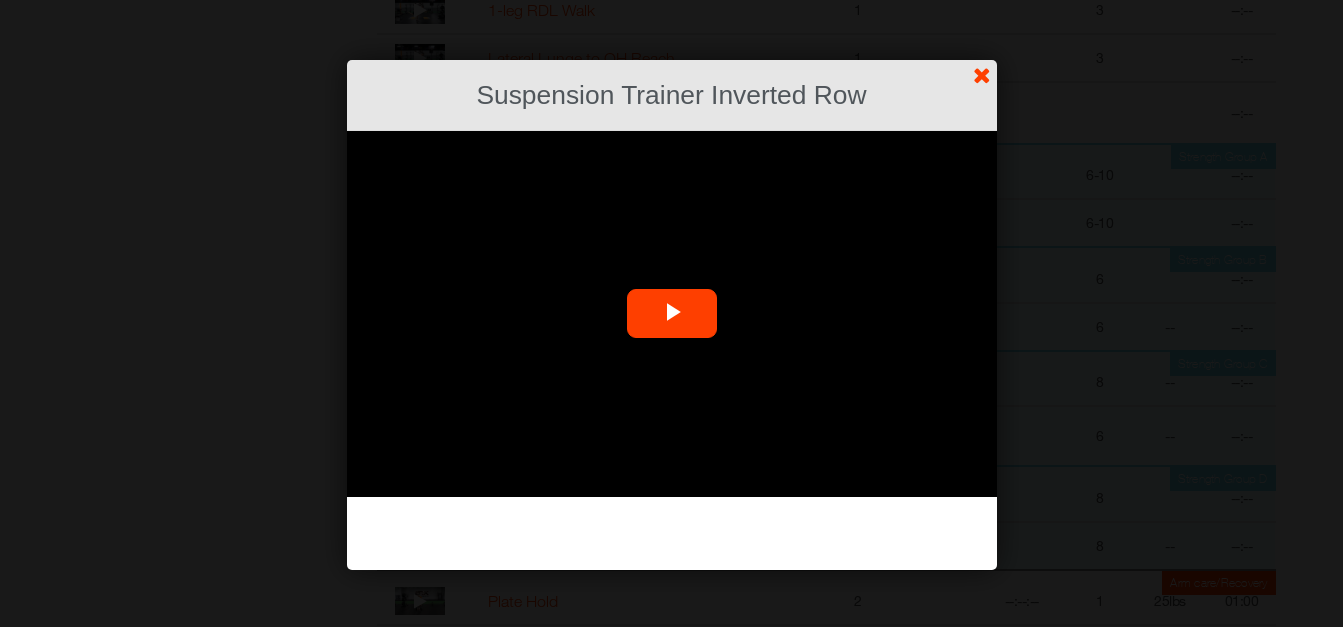 click at bounding box center (672, 314) 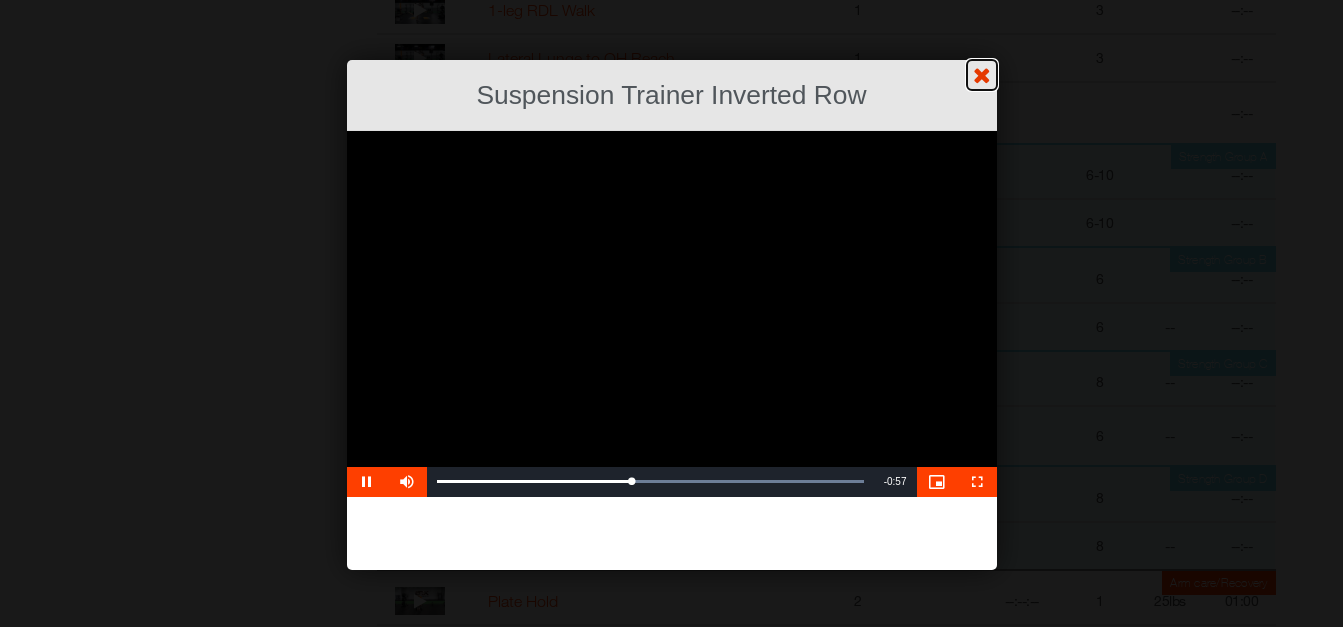 click on "?" at bounding box center [671, -1] 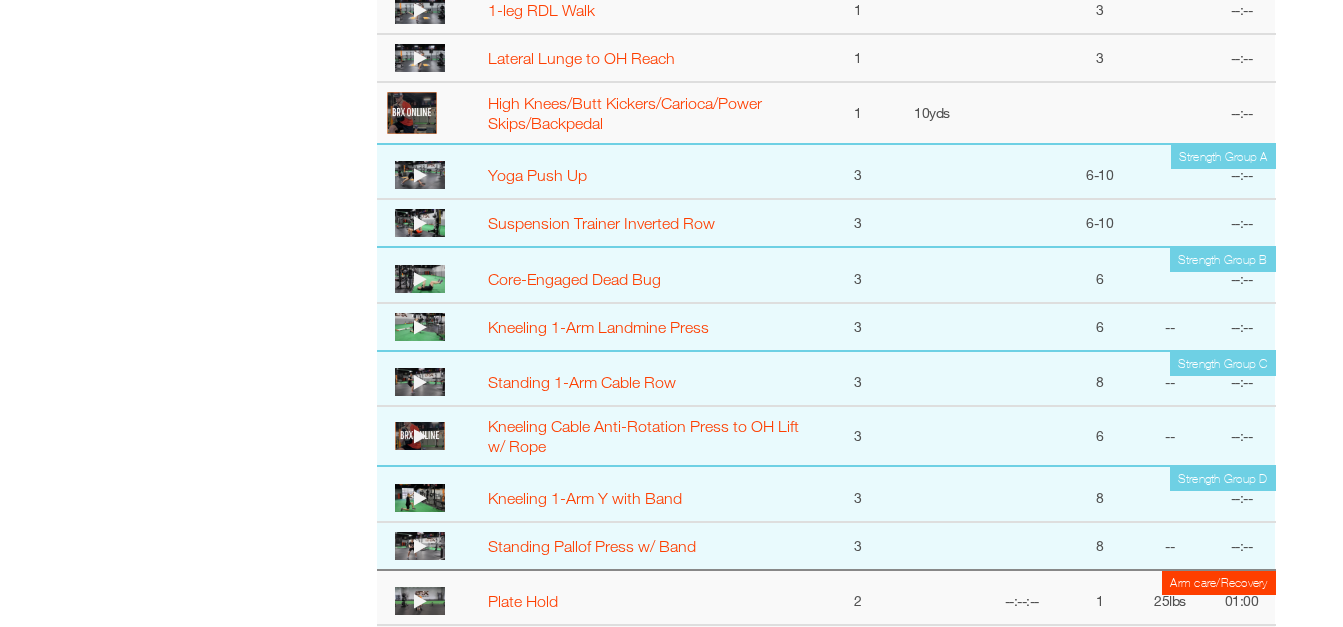 click at bounding box center [420, 327] 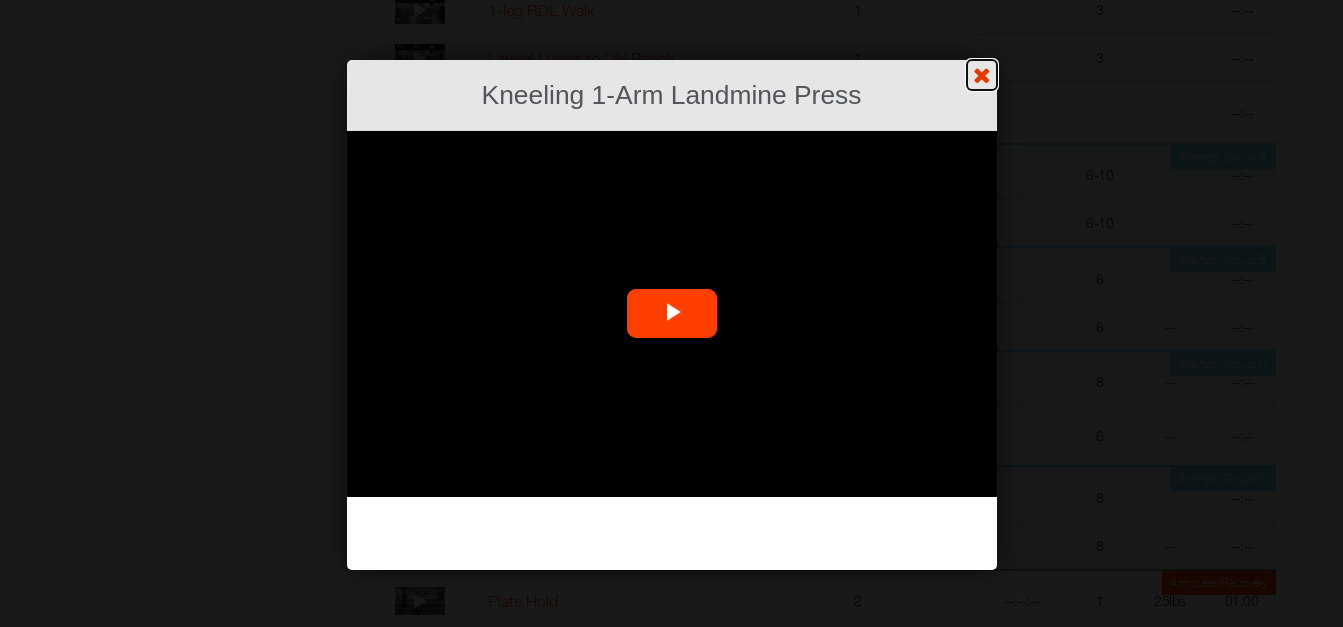 click on "?" at bounding box center (671, -1) 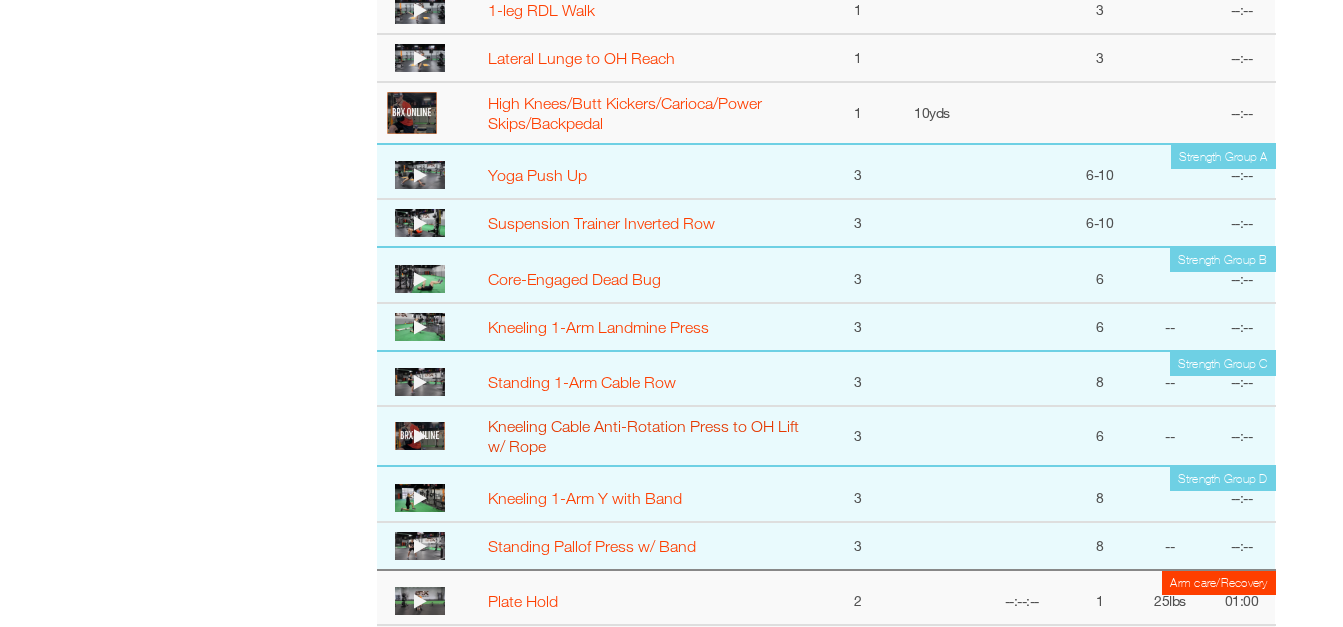 click on "Kneeling Cable Anti-Rotation Press to OH Lift w/ Rope" at bounding box center (643, 436) 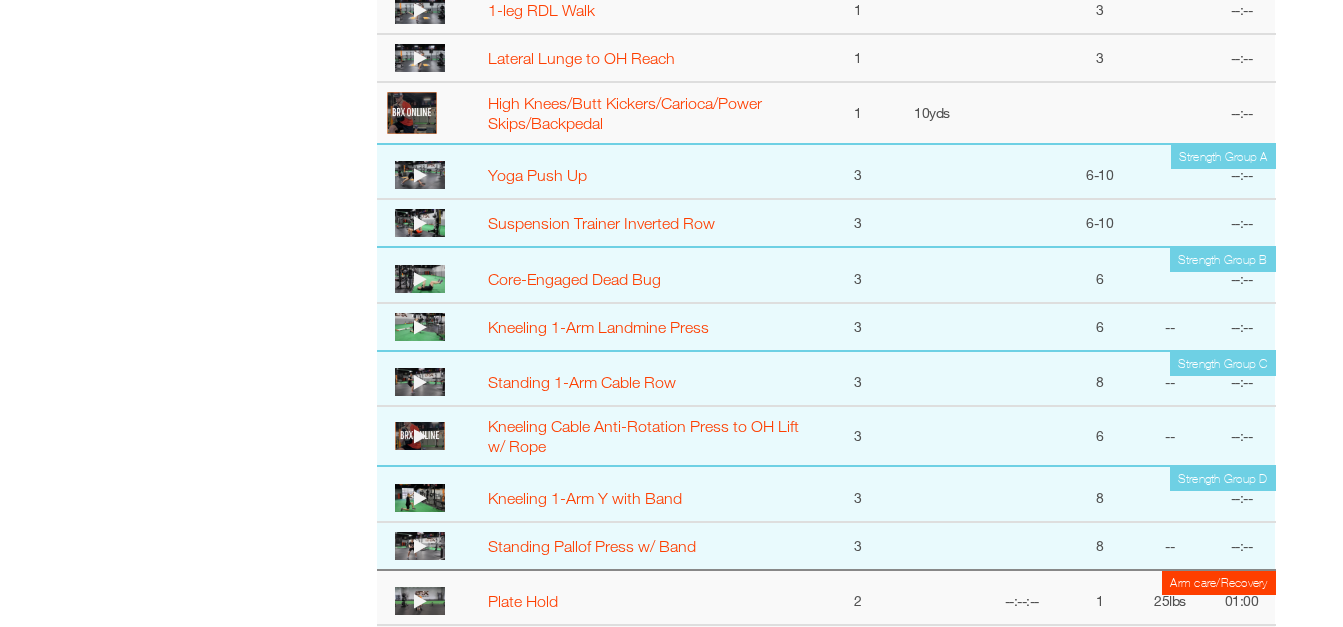 click at bounding box center [420, 436] 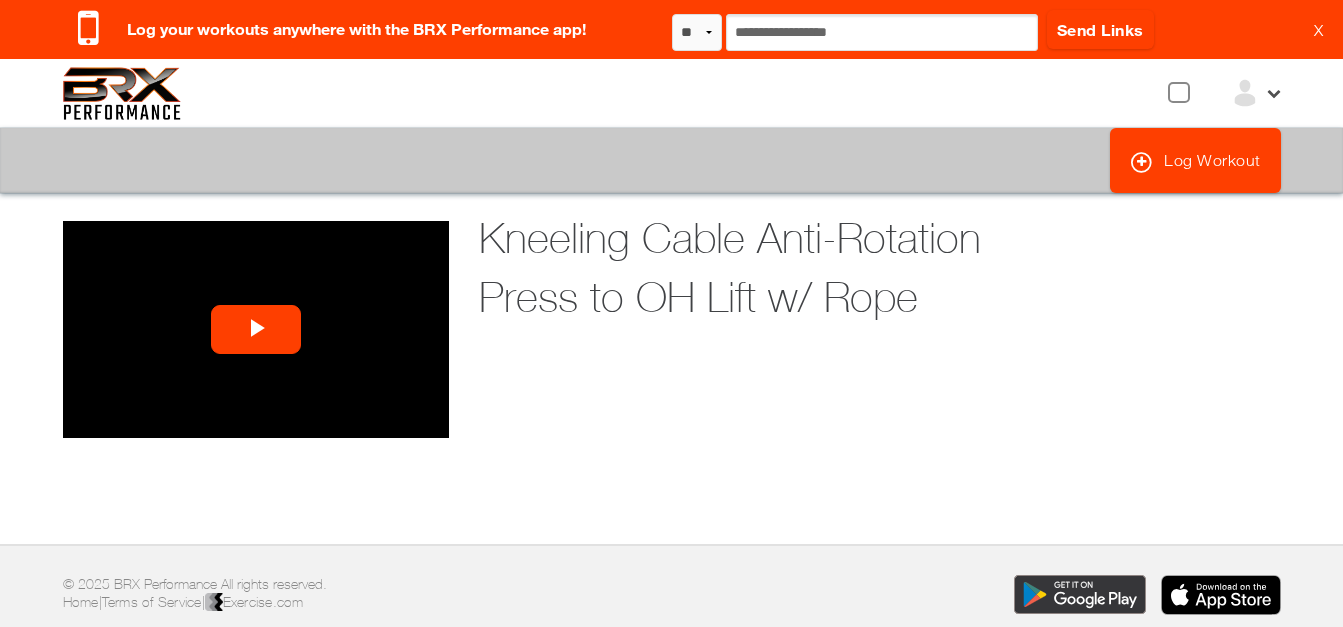 scroll, scrollTop: 0, scrollLeft: 0, axis: both 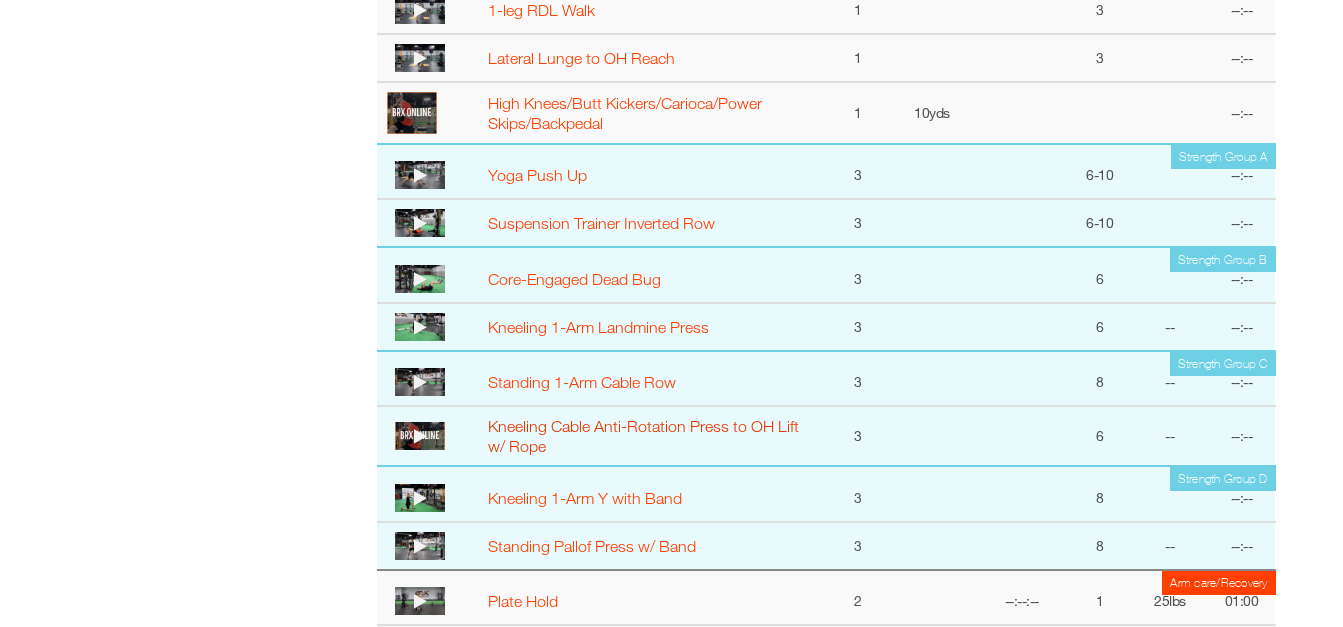 click on "Kneeling Cable Anti-Rotation Press to OH Lift w/ Rope" at bounding box center [643, 436] 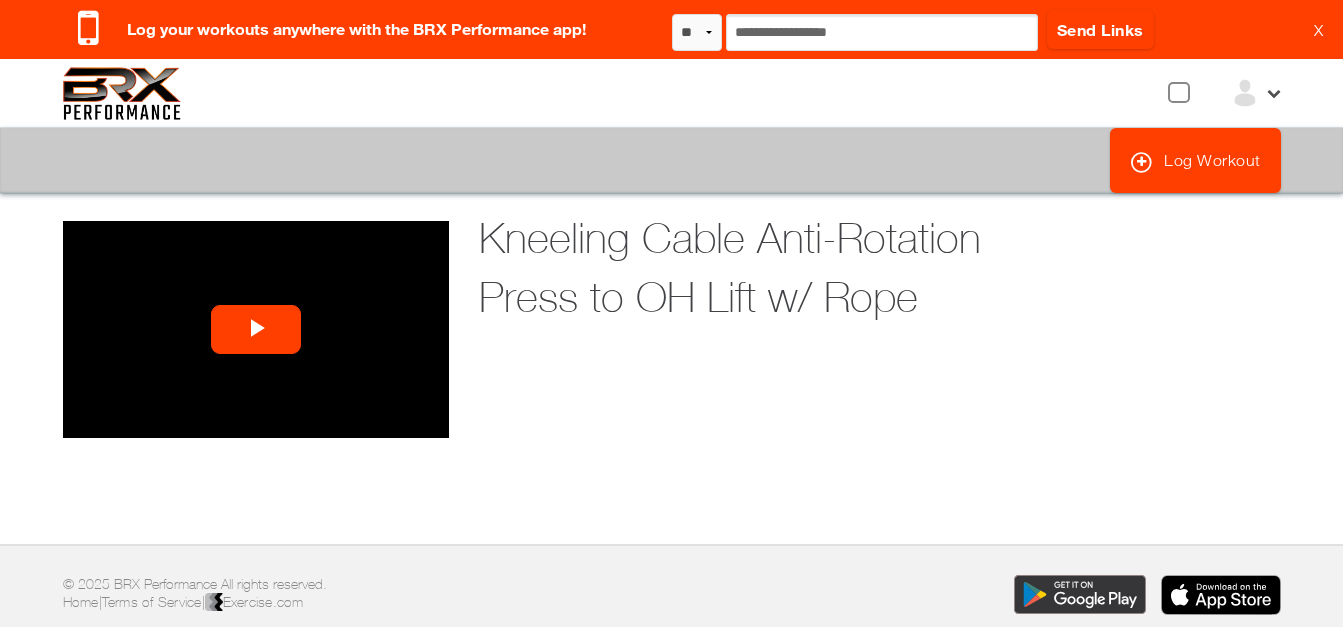 scroll, scrollTop: 0, scrollLeft: 0, axis: both 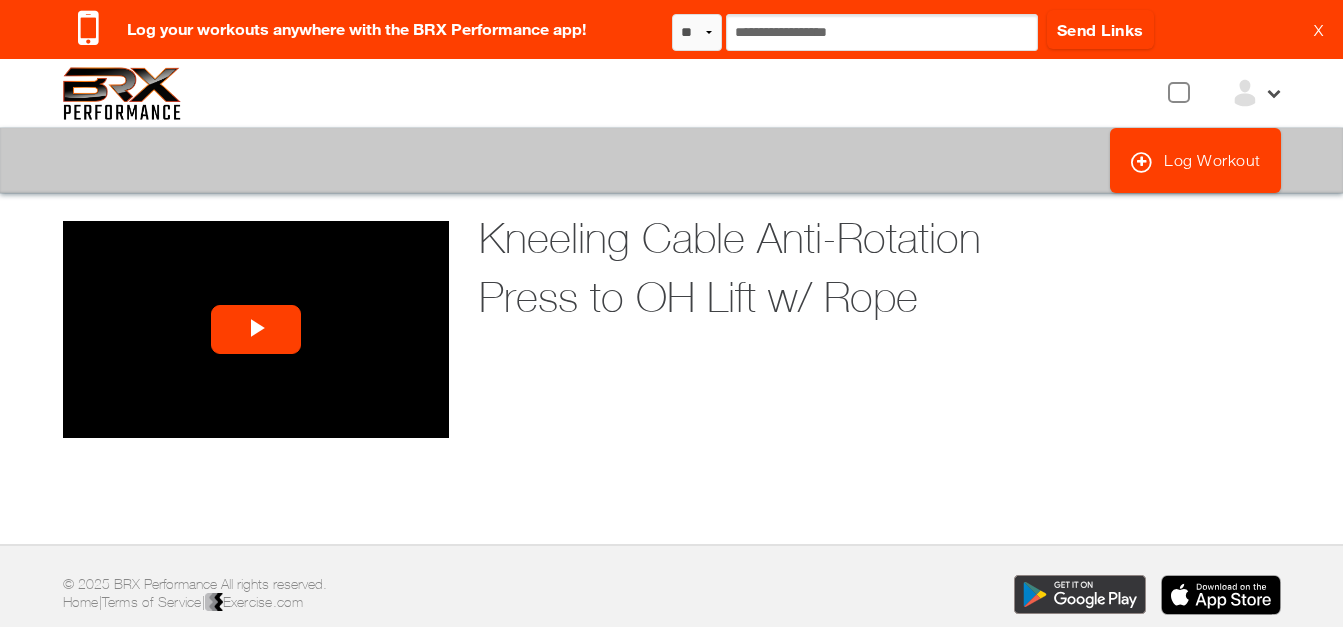 click at bounding box center (256, 330) 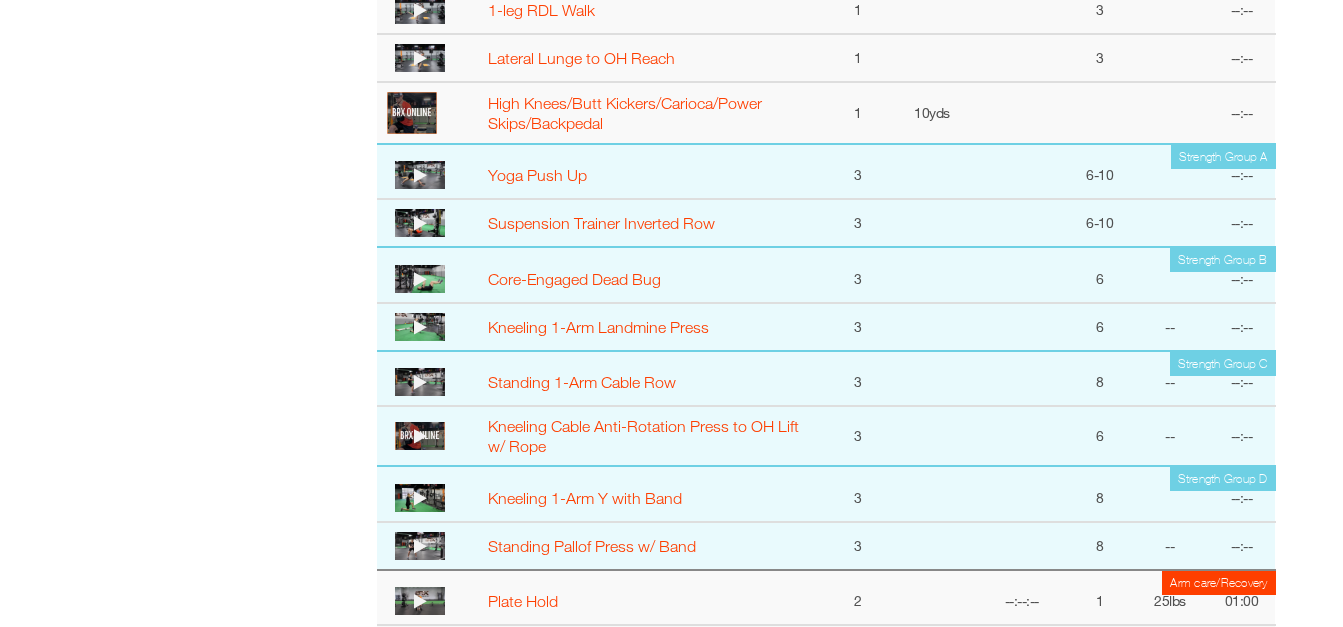 scroll, scrollTop: 3021, scrollLeft: 0, axis: vertical 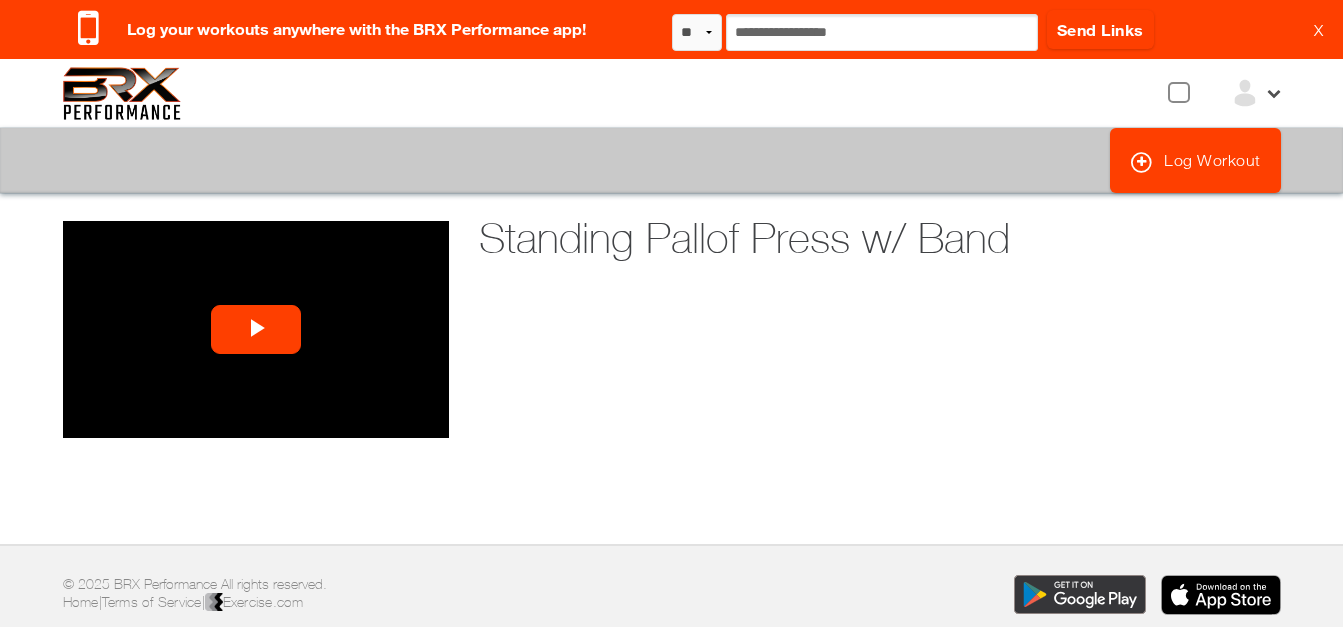 click at bounding box center [256, 330] 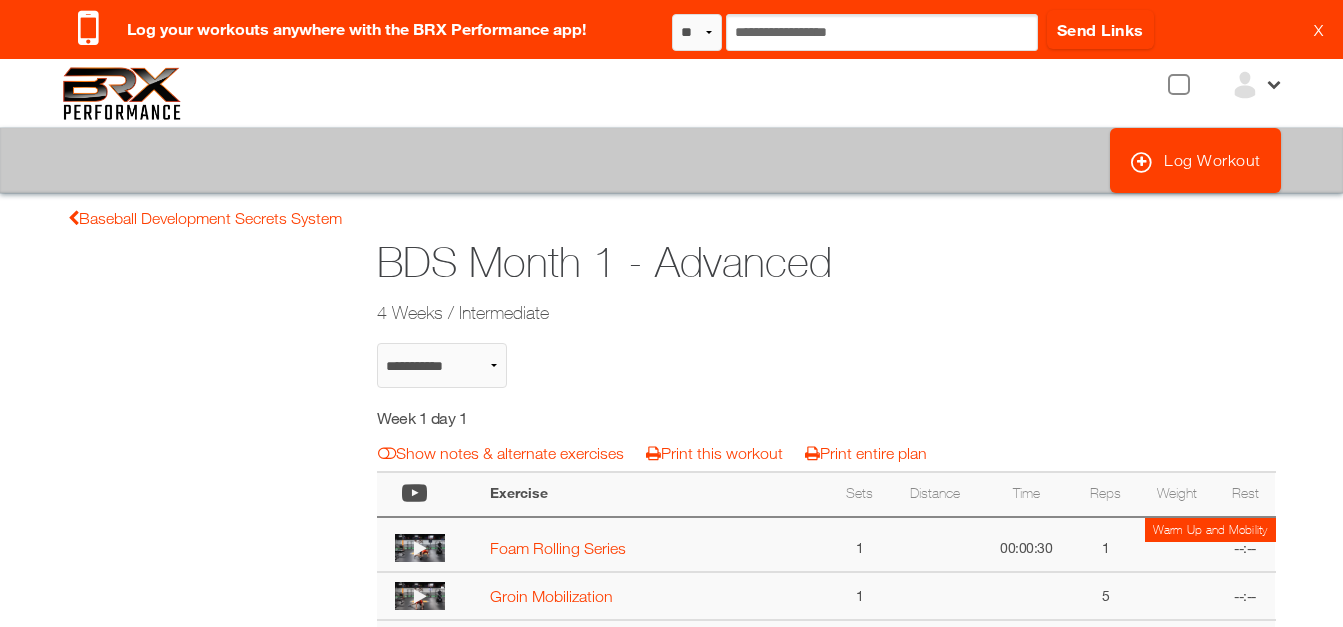 scroll, scrollTop: 0, scrollLeft: 0, axis: both 